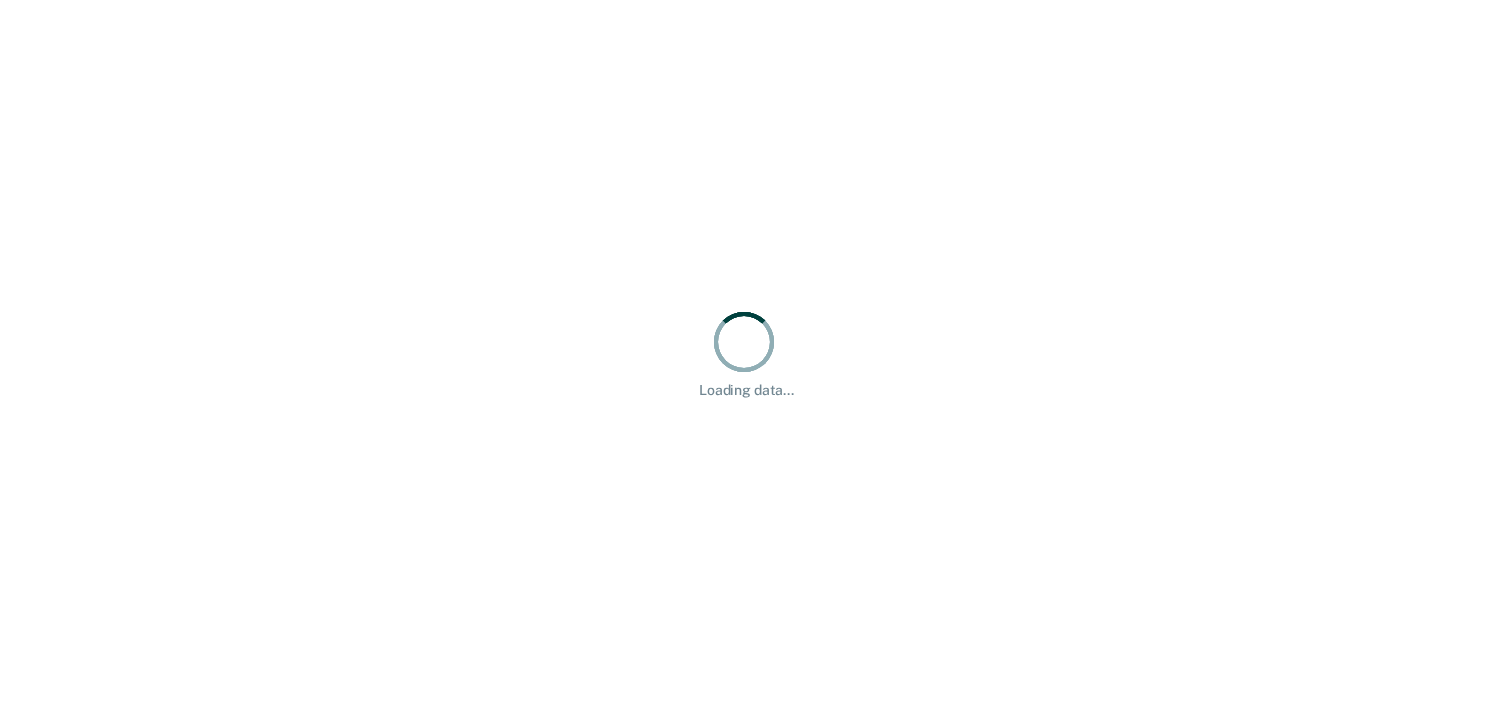 scroll, scrollTop: 0, scrollLeft: 0, axis: both 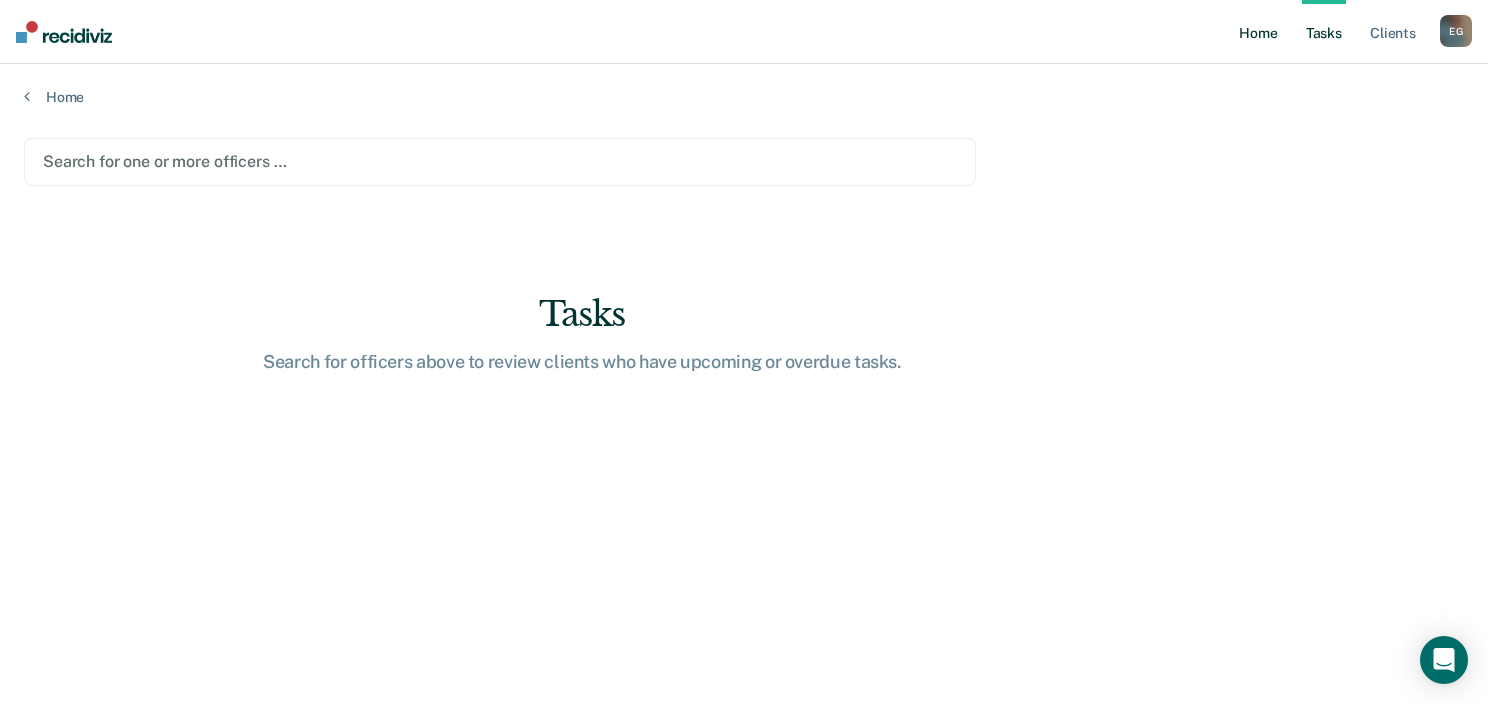 click on "Home" at bounding box center [1258, 32] 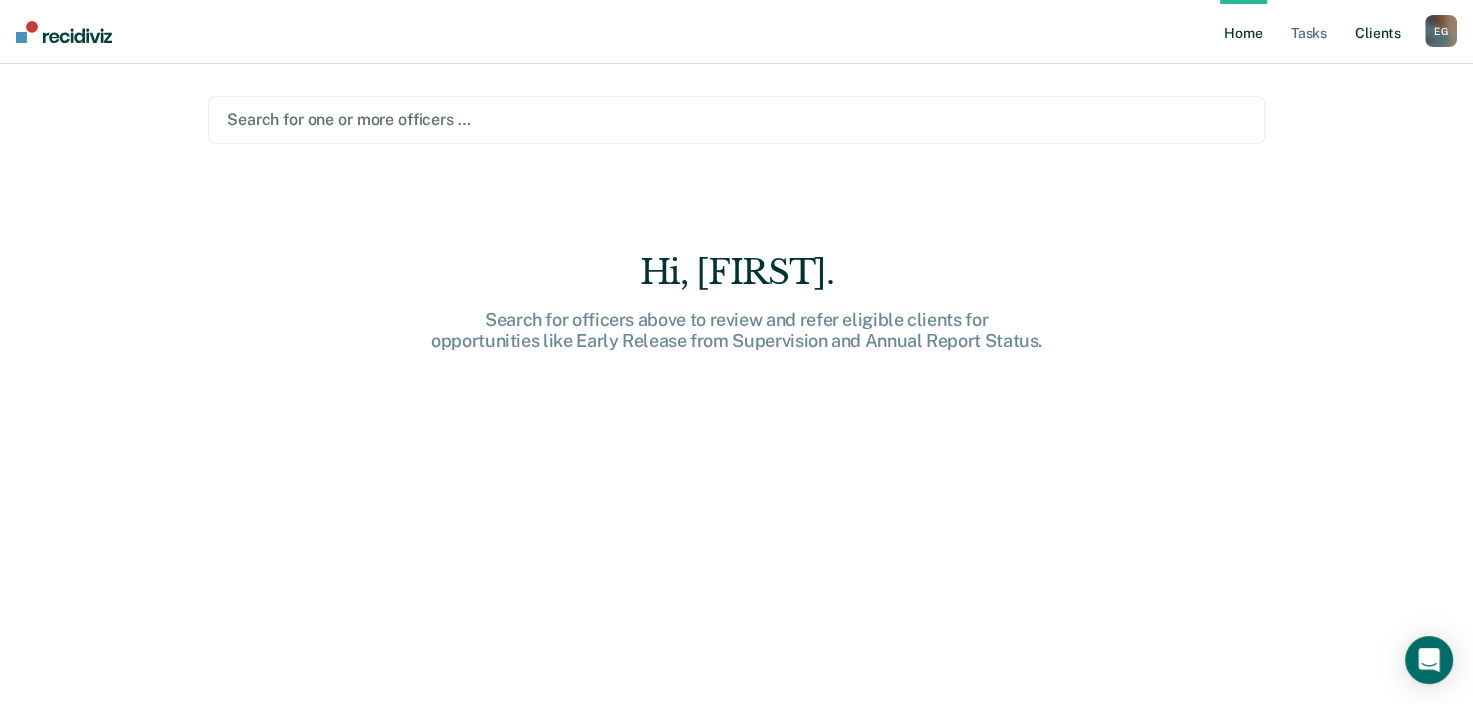 click on "Client s" at bounding box center (1378, 32) 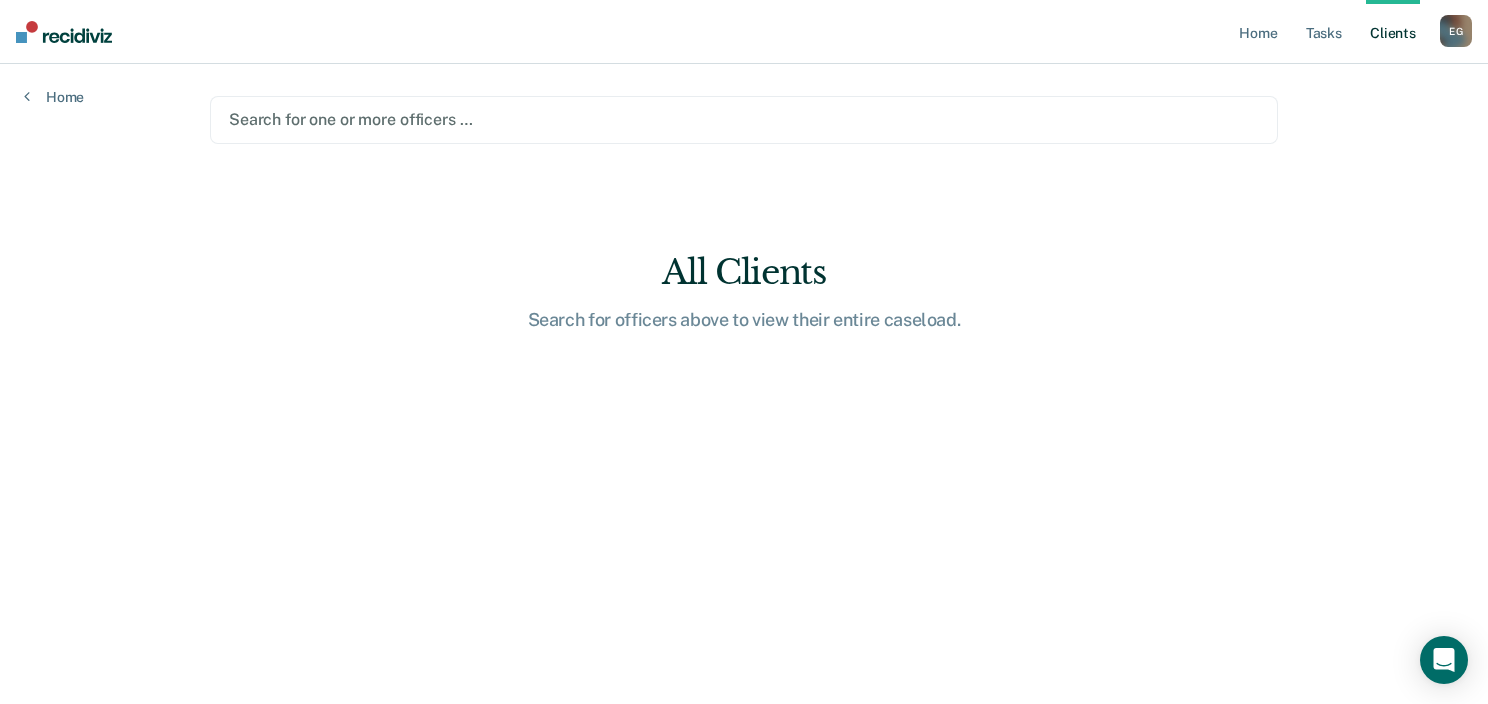 click at bounding box center (744, 119) 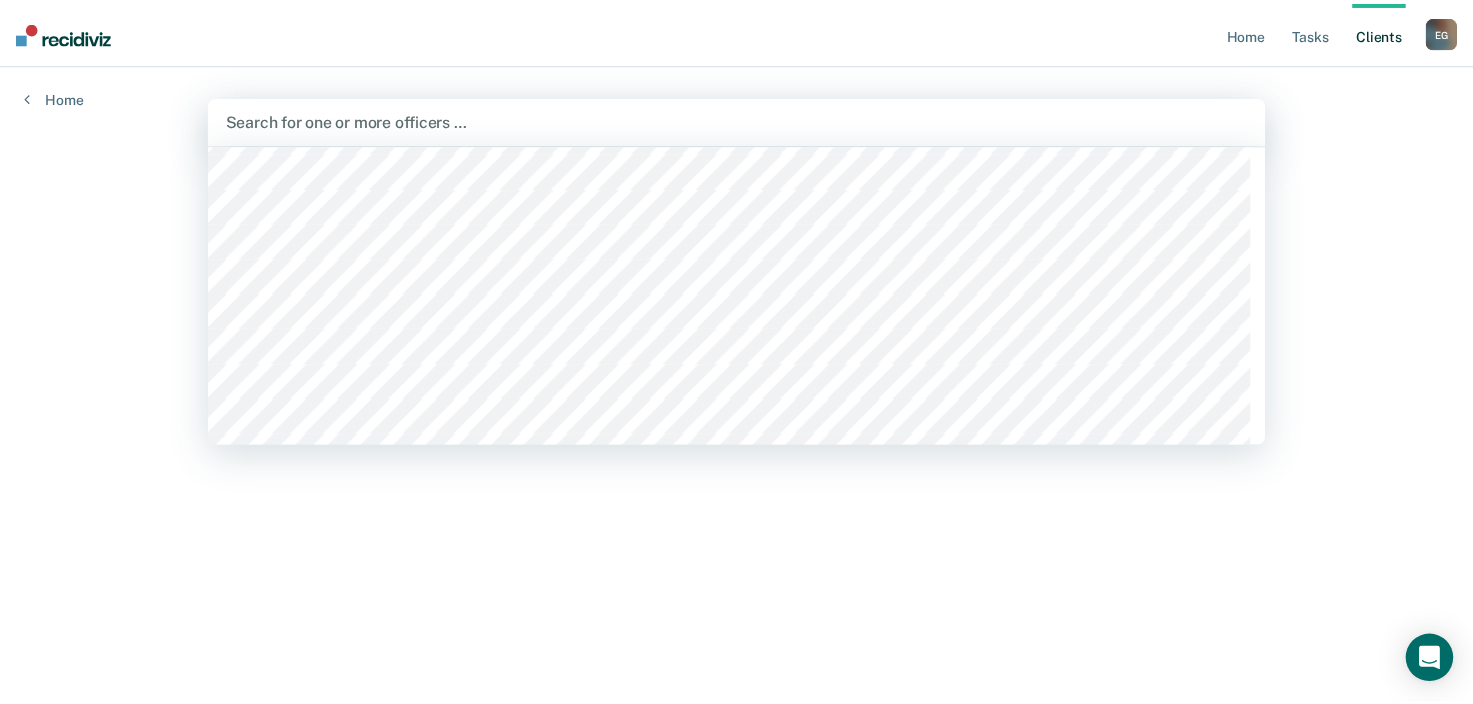 scroll, scrollTop: 0, scrollLeft: 0, axis: both 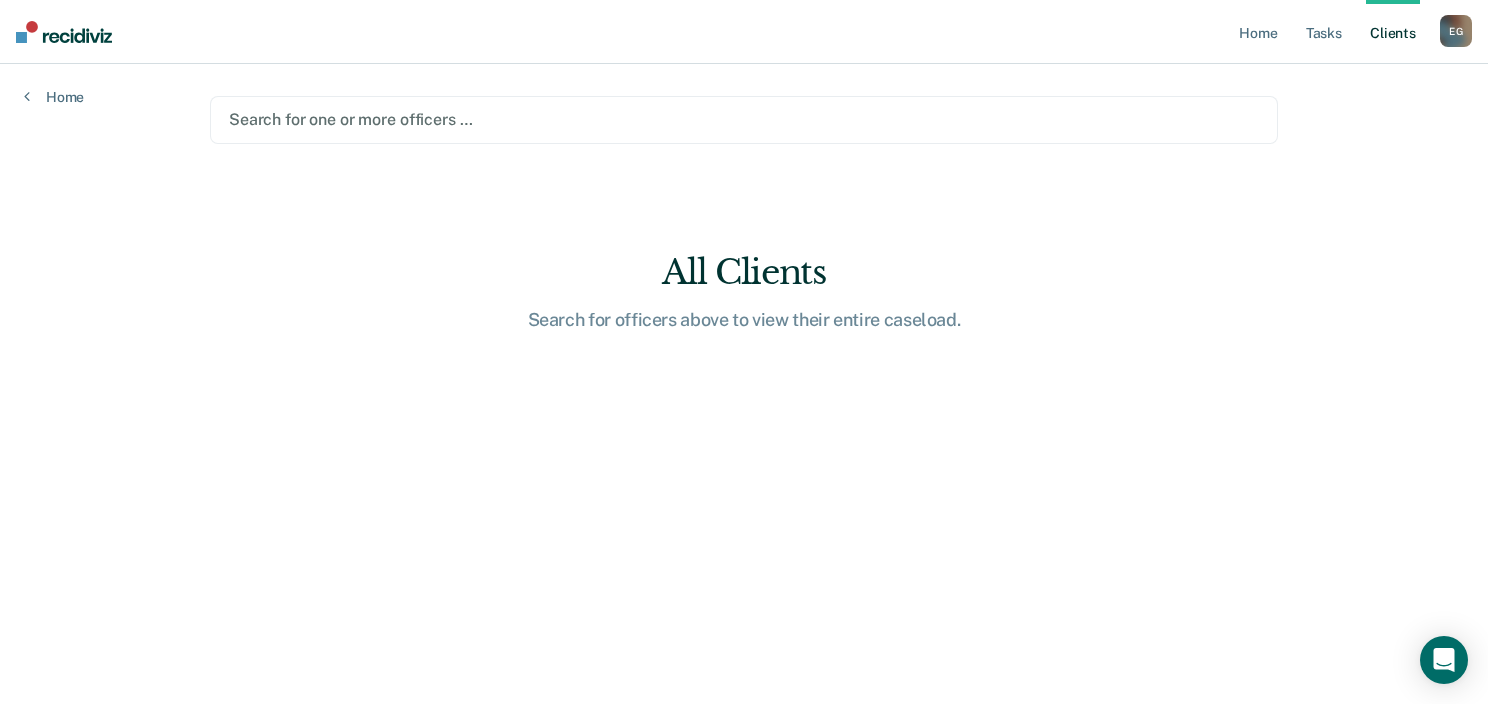 drag, startPoint x: 1379, startPoint y: 100, endPoint x: 1443, endPoint y: 67, distance: 72.00694 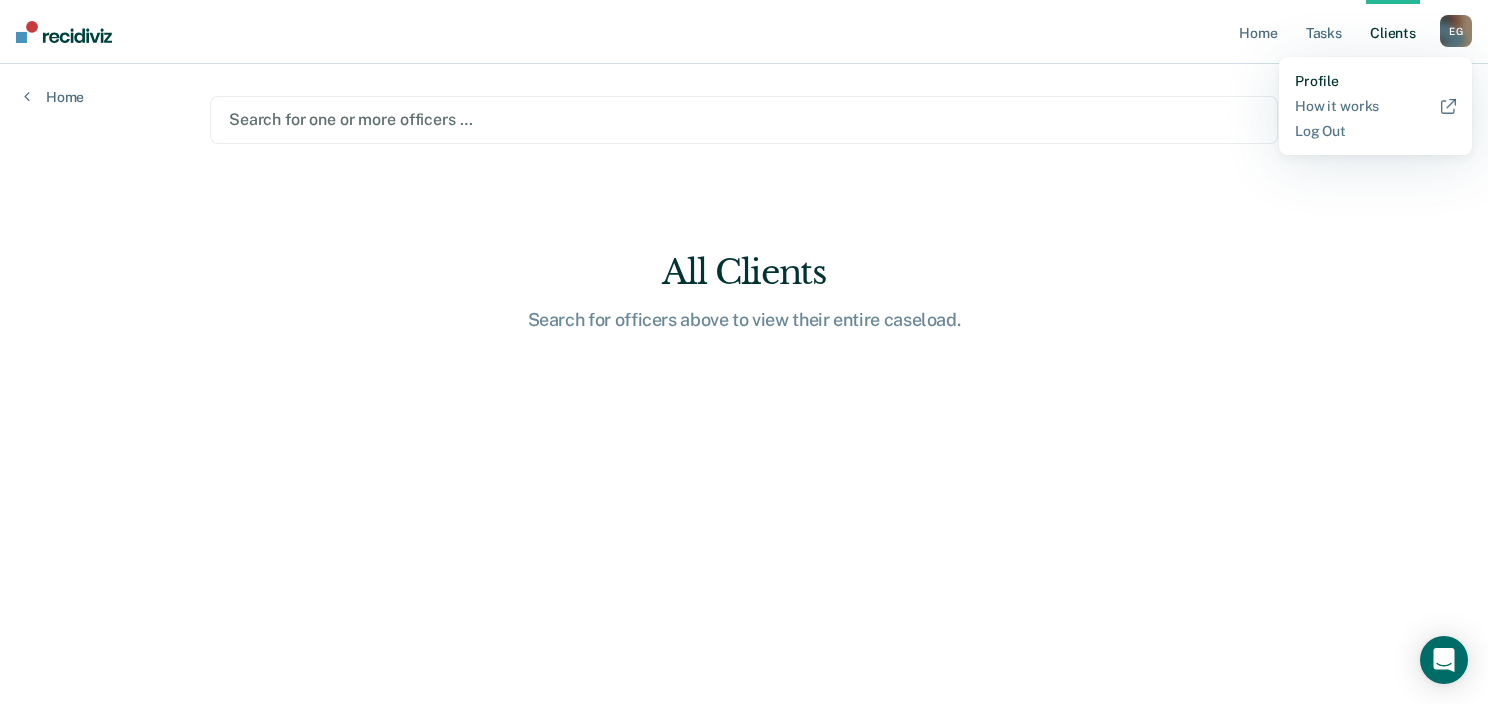 click on "Profile" at bounding box center [1375, 81] 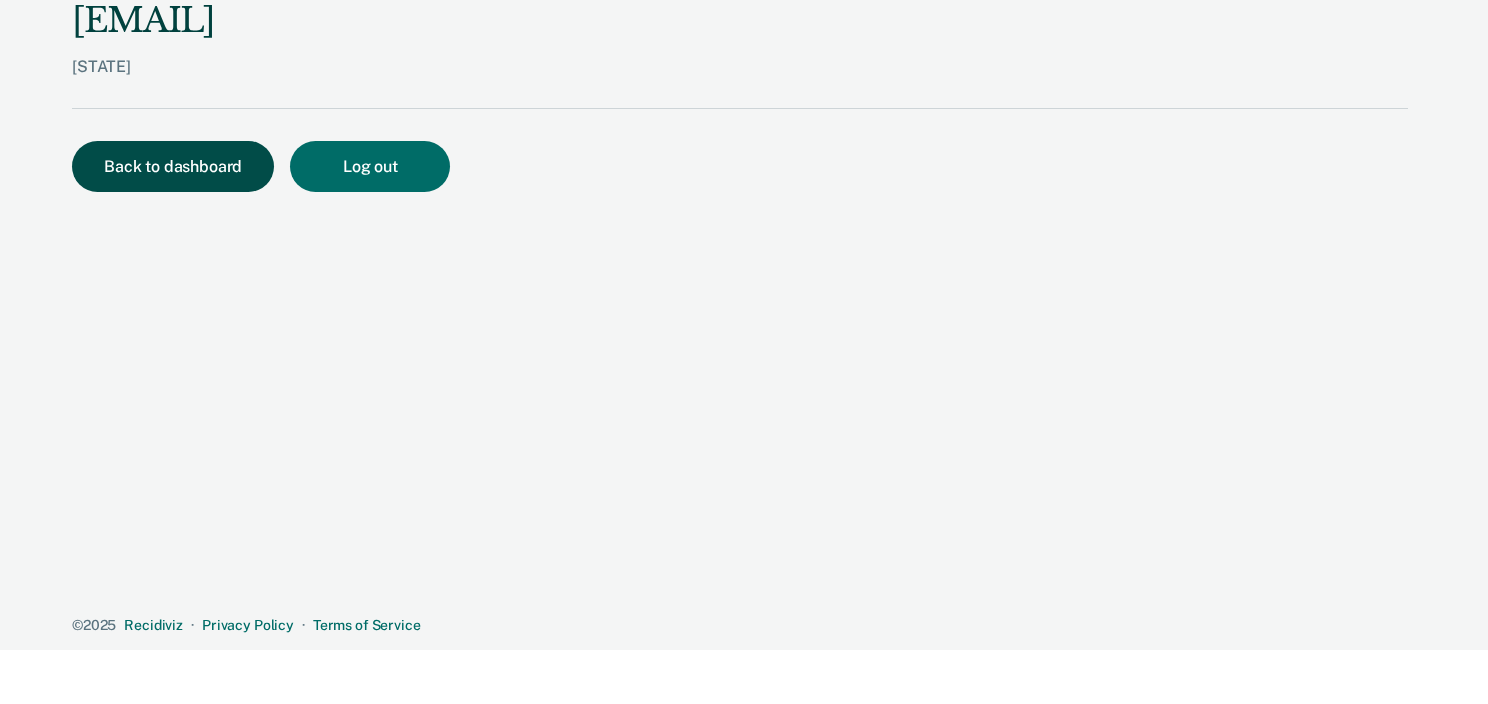 click on "Back to dashboard" at bounding box center [173, 166] 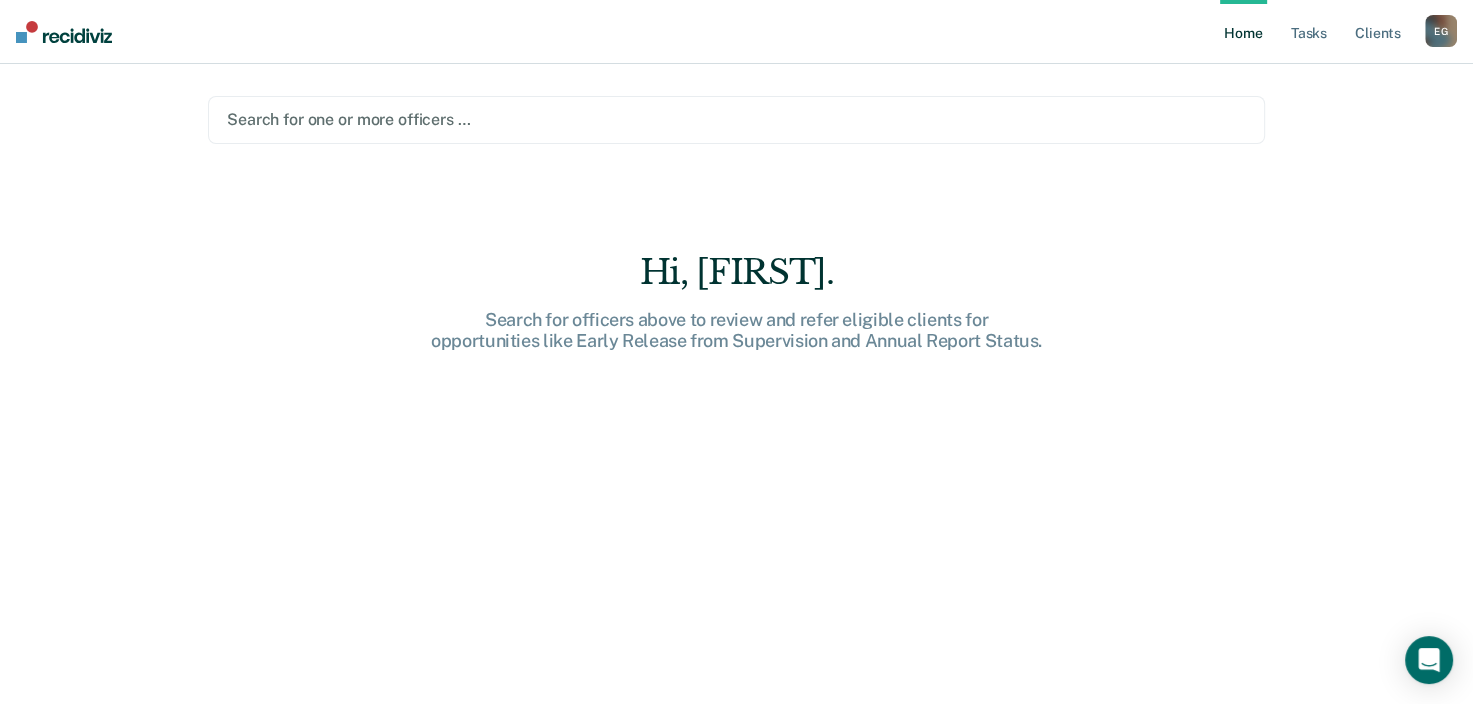 click on "Home Tasks Client s [FIRST] [LAST] [INITIAL] [INITIAL] Profile How it works Log Out" at bounding box center (736, 32) 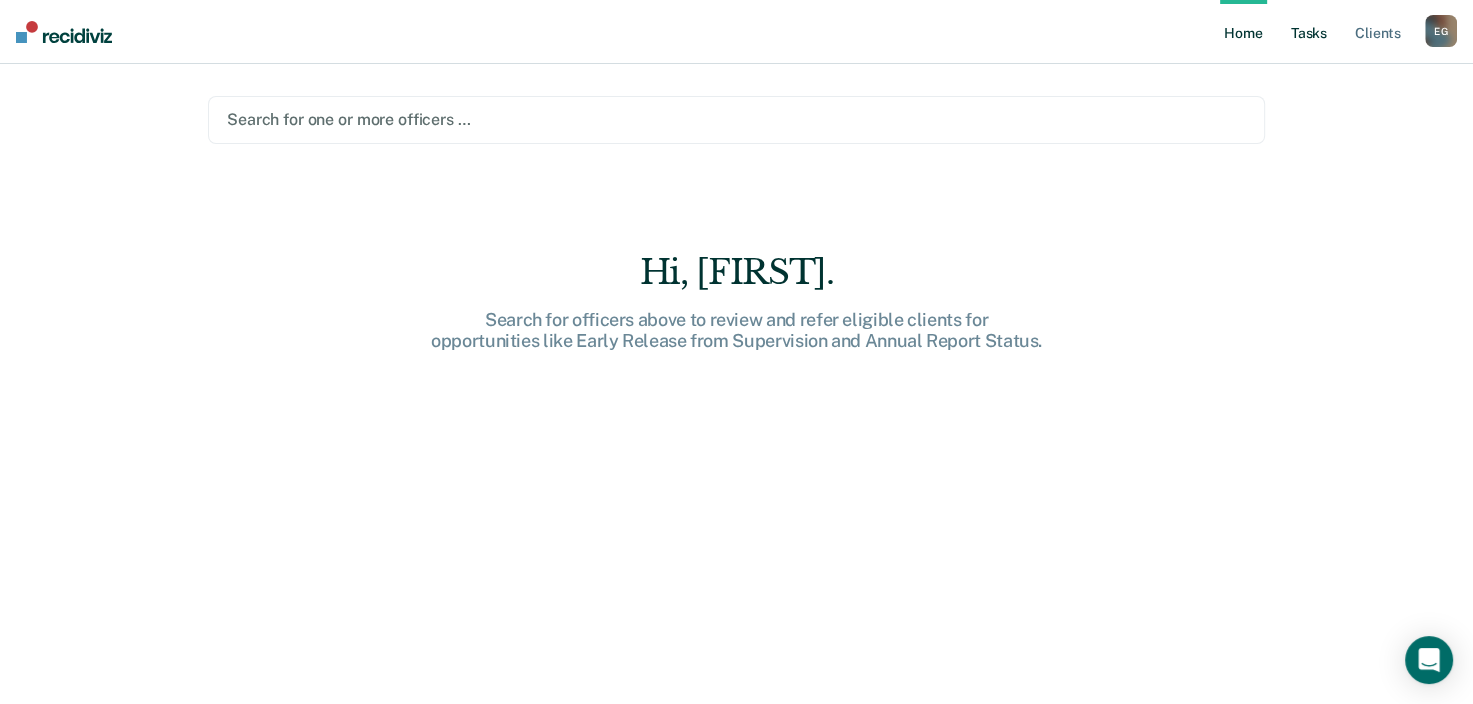 click on "Tasks" at bounding box center (1309, 32) 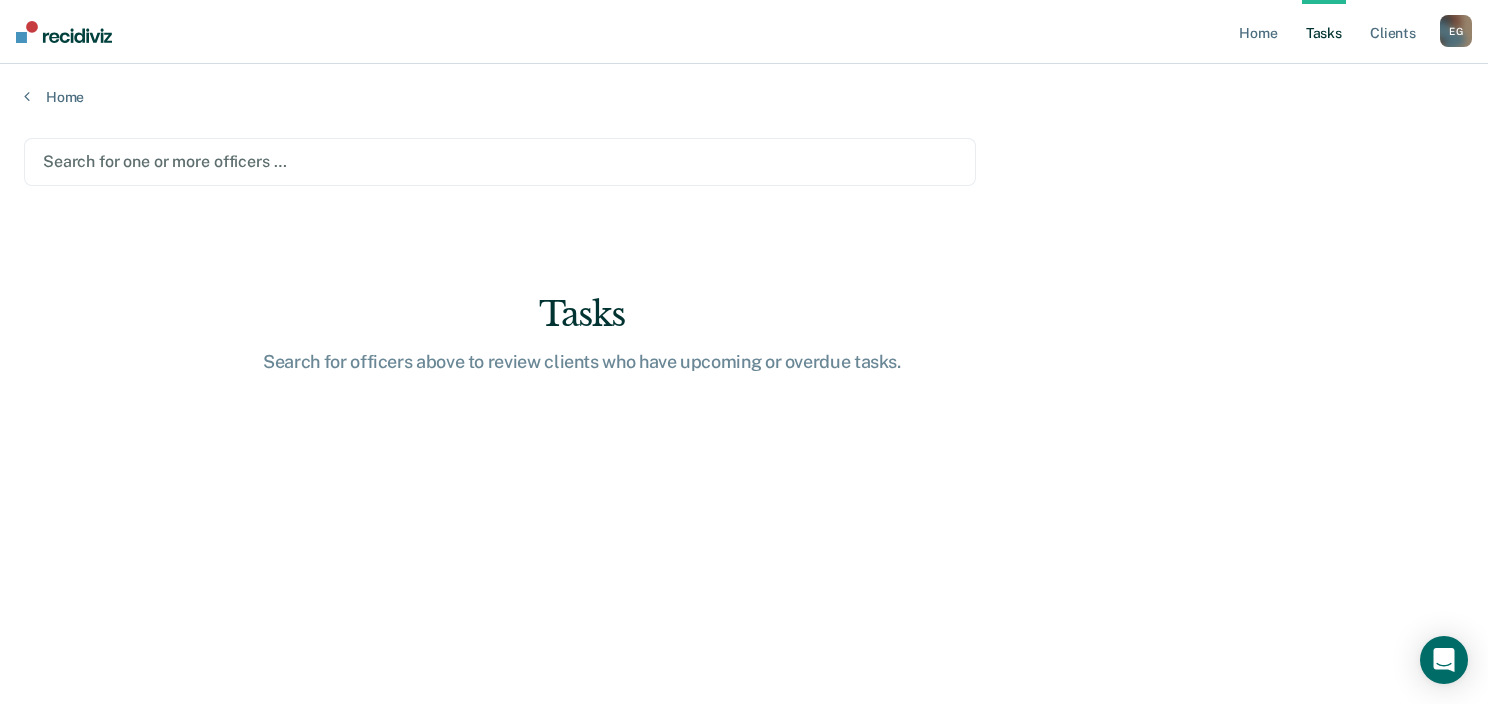 click on "Tasks" at bounding box center (1324, 32) 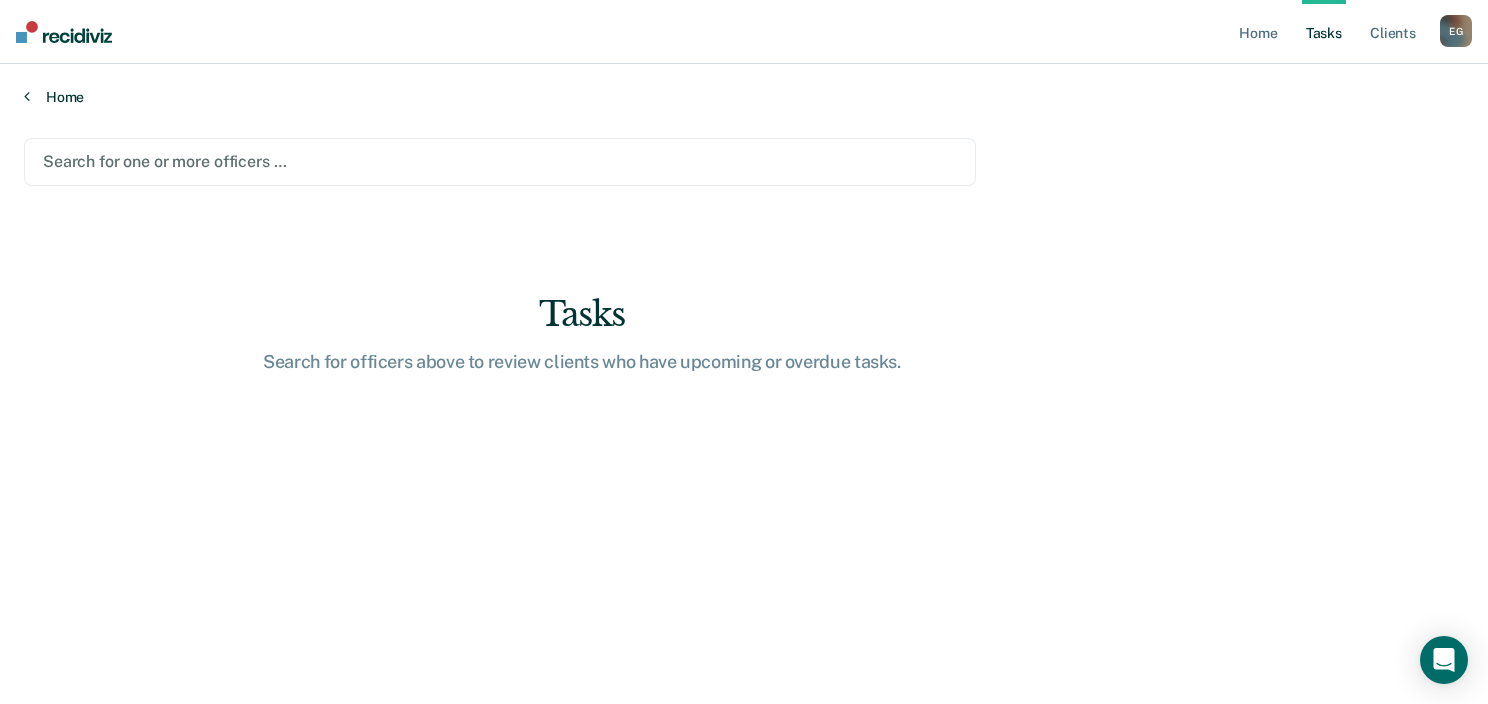 click on "Home" at bounding box center [744, 97] 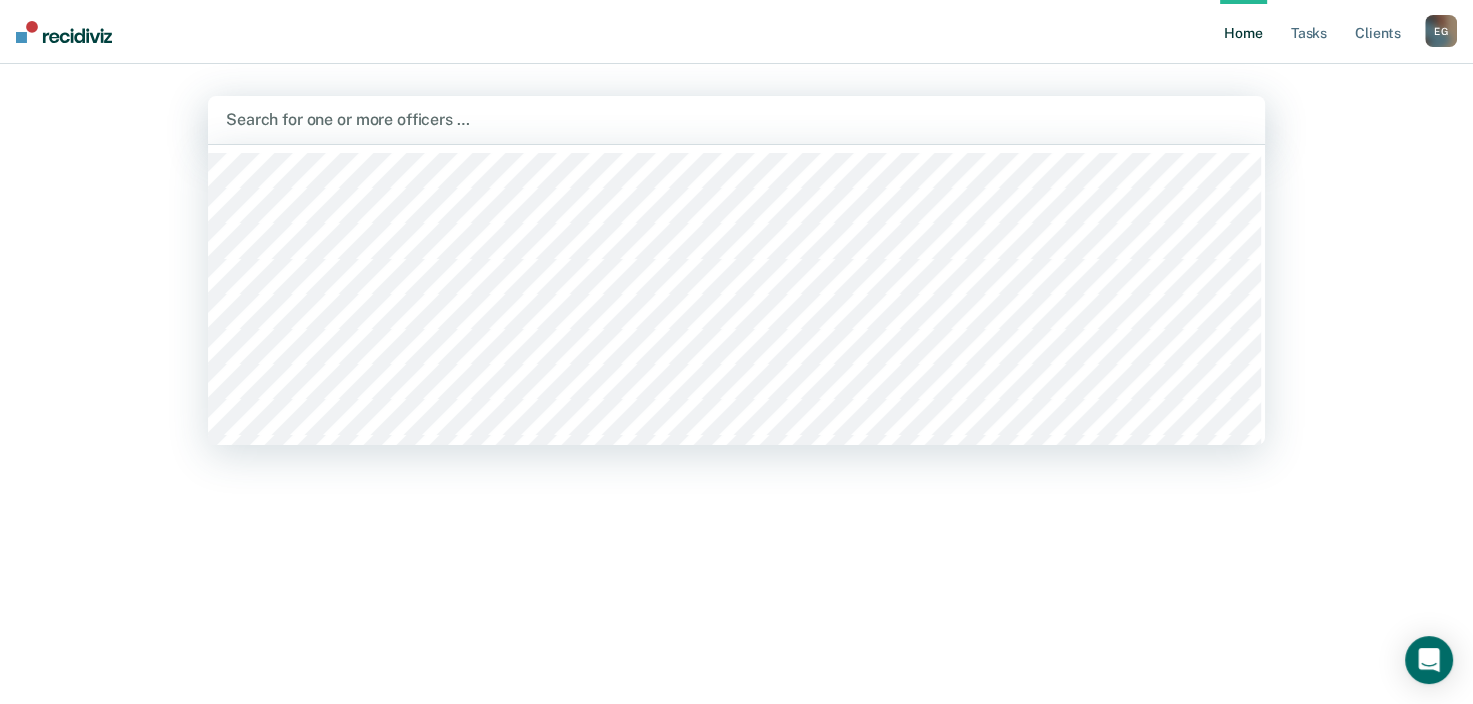 click at bounding box center [736, 119] 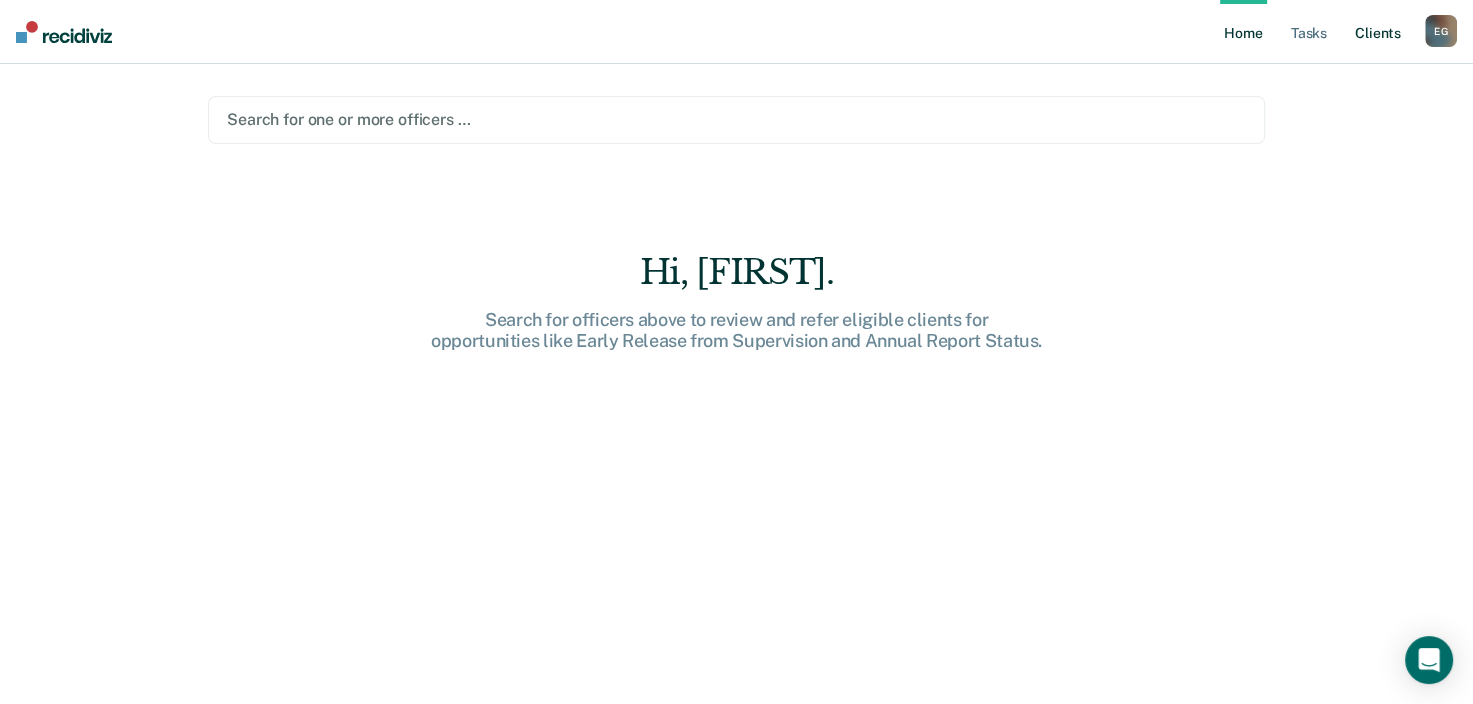 click on "Client s" at bounding box center [1378, 32] 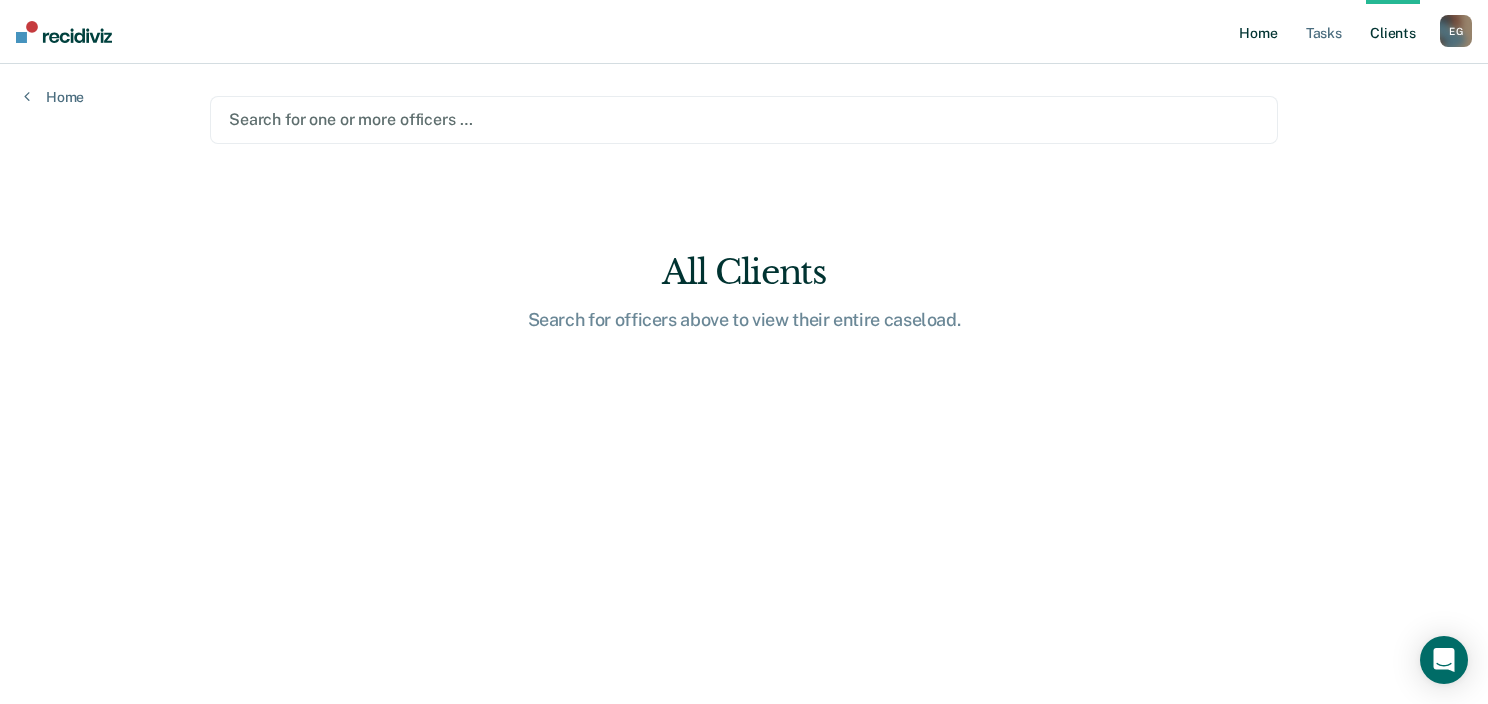 click on "Home" at bounding box center [1258, 32] 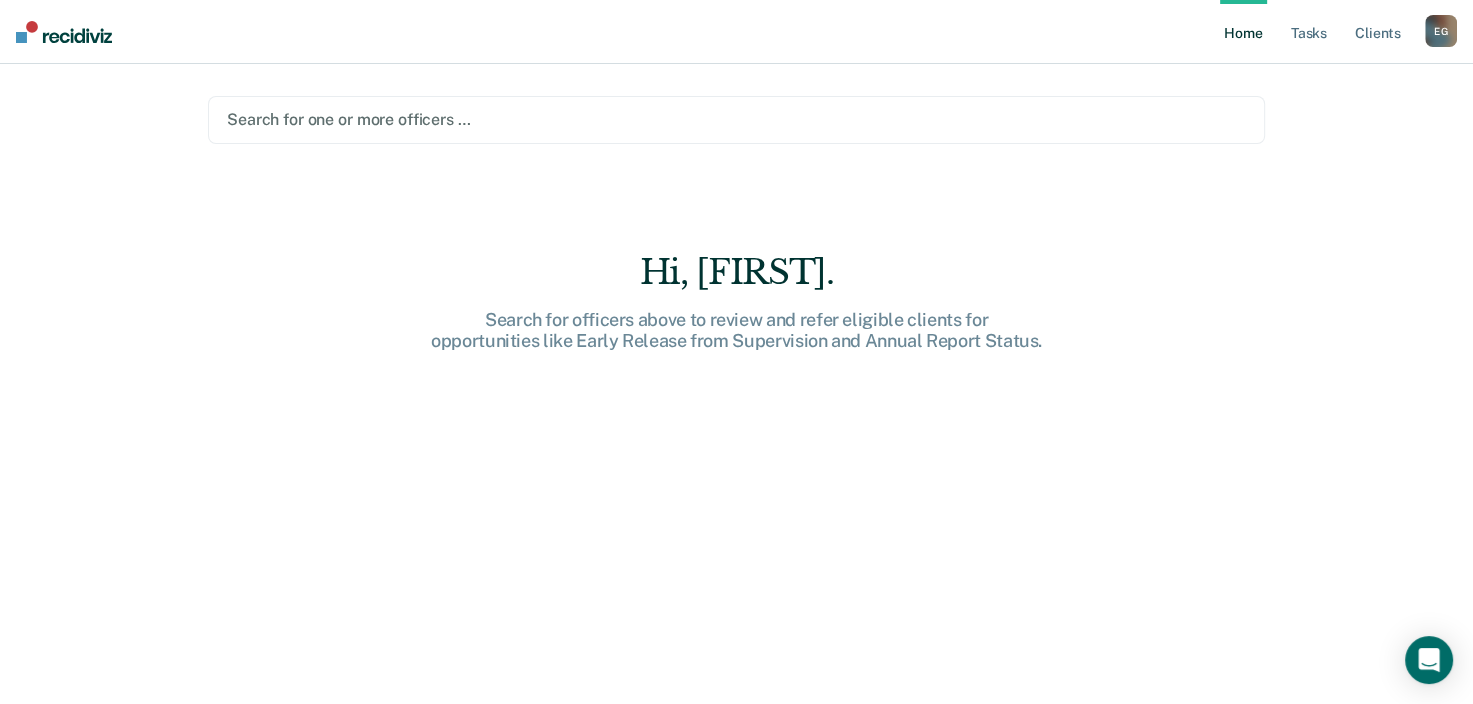click on "Search for officers above to review and refer eligible clients for
opportunities like Early Release from Supervision and Annual Report Status." at bounding box center (737, 330) 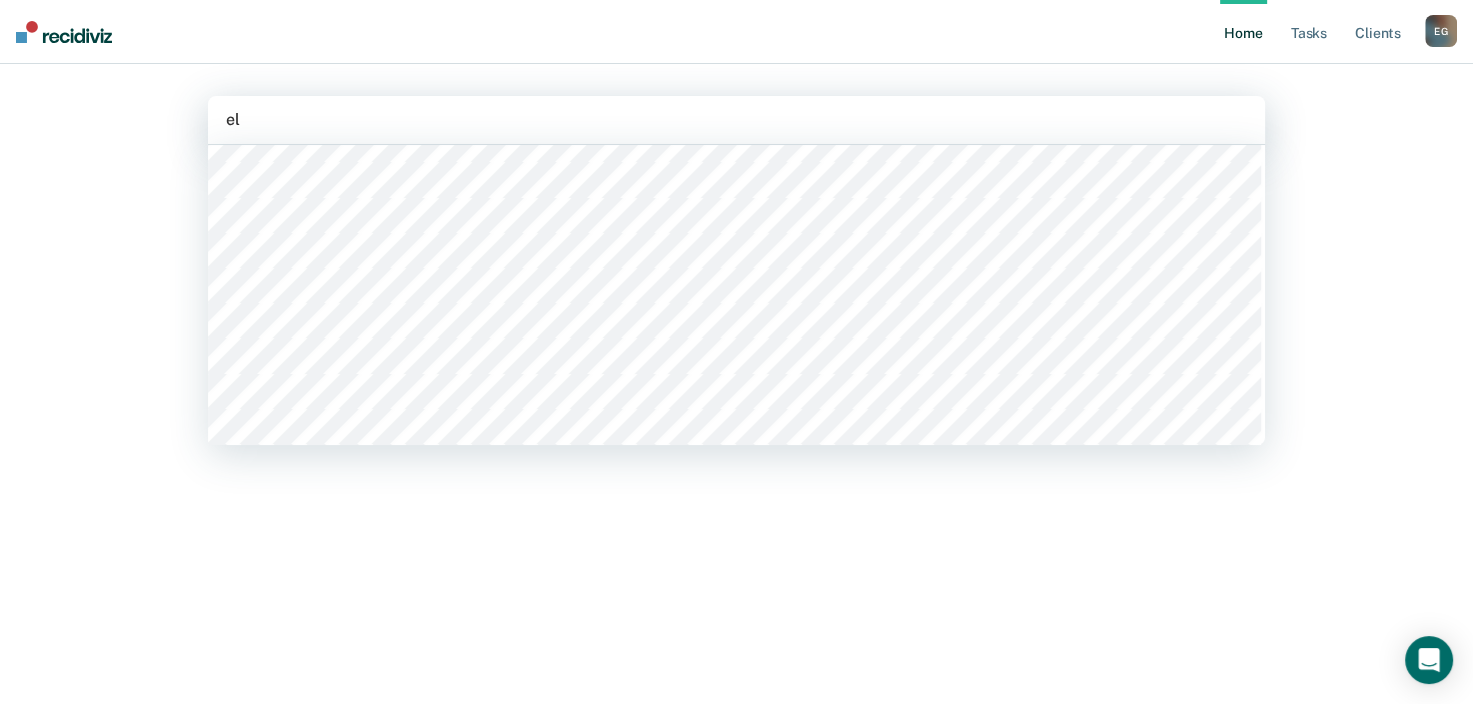 scroll, scrollTop: 0, scrollLeft: 0, axis: both 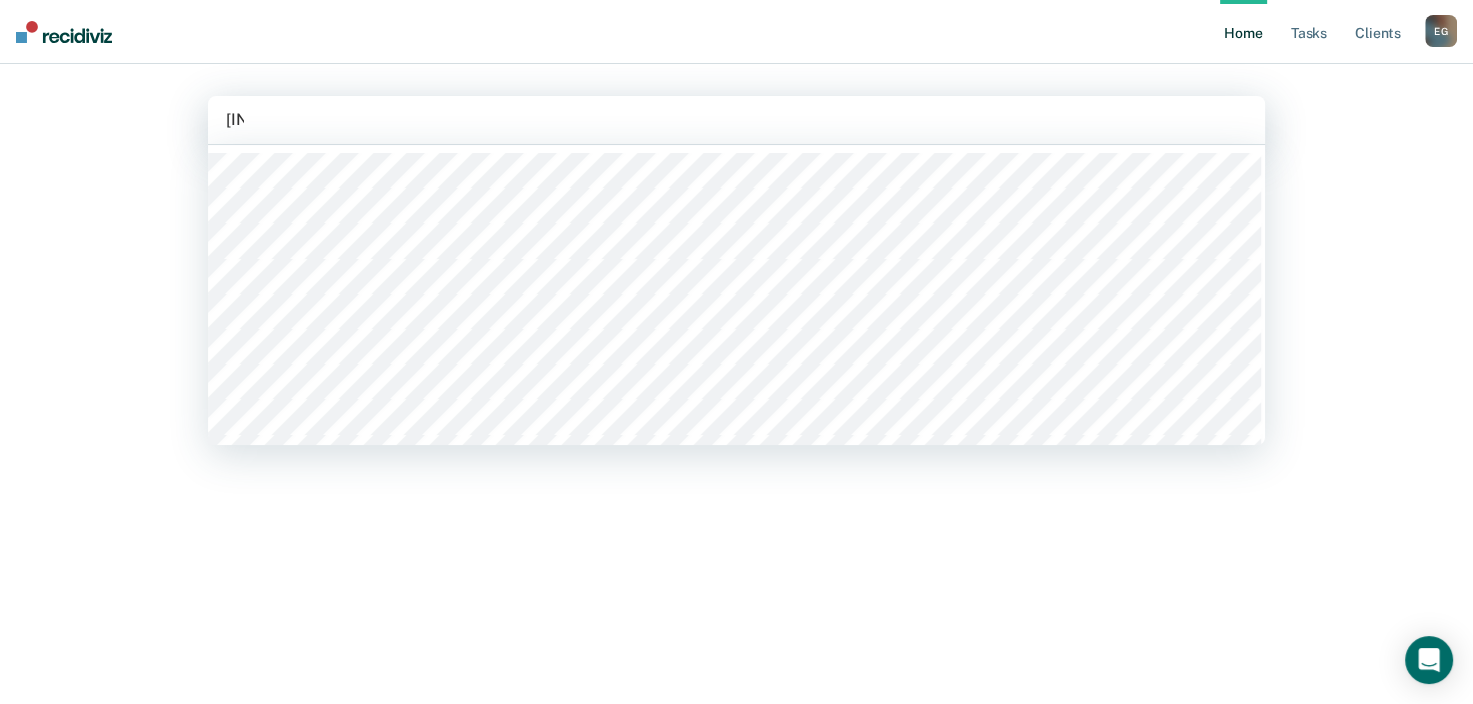type on "[INITIAL]" 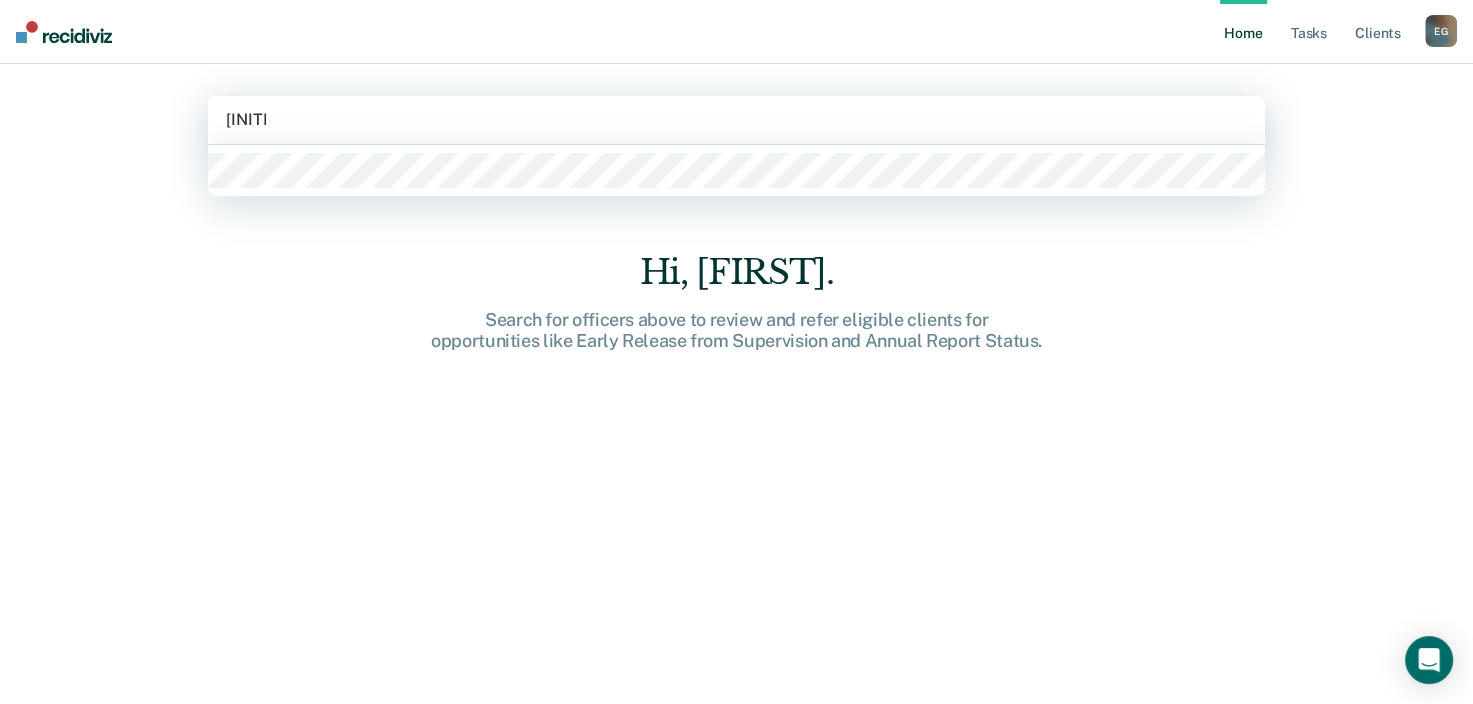 type 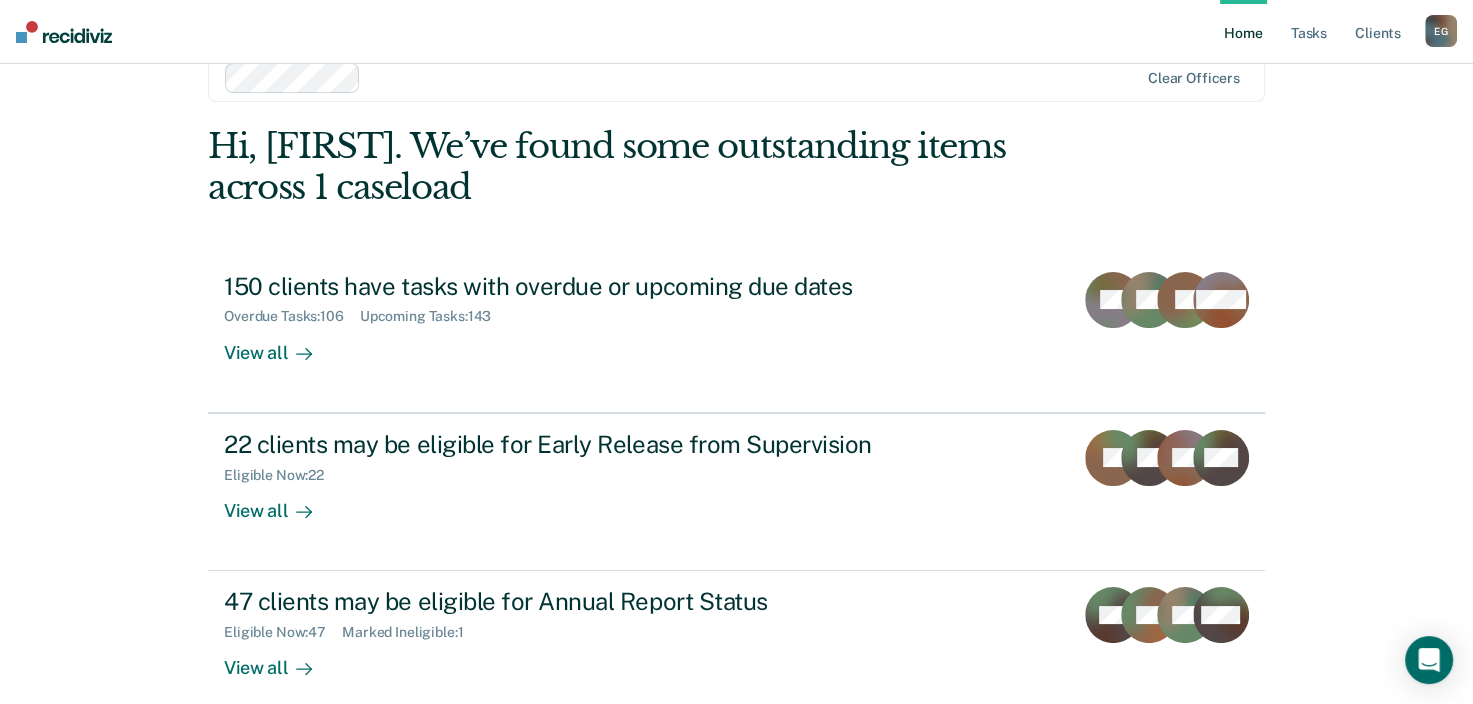 scroll, scrollTop: 65, scrollLeft: 0, axis: vertical 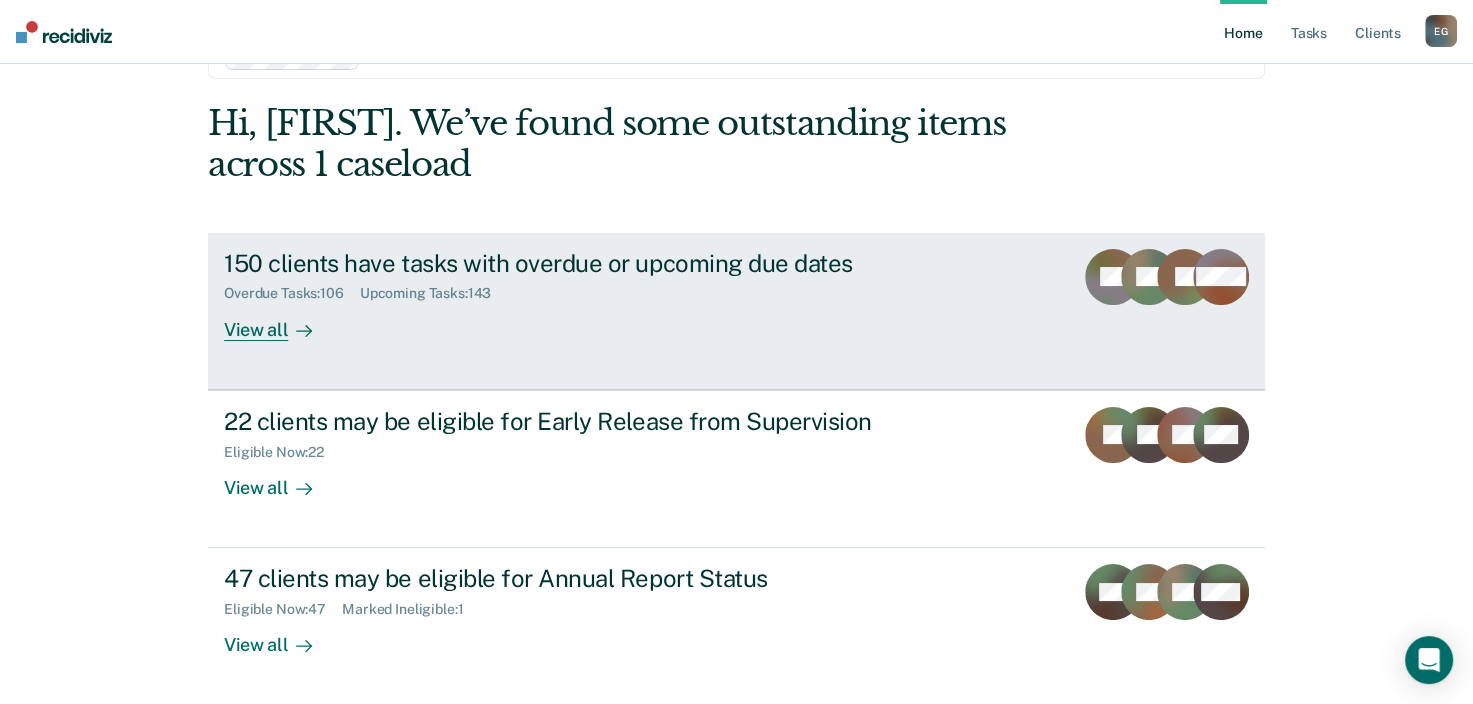 click on "View all" at bounding box center (280, 321) 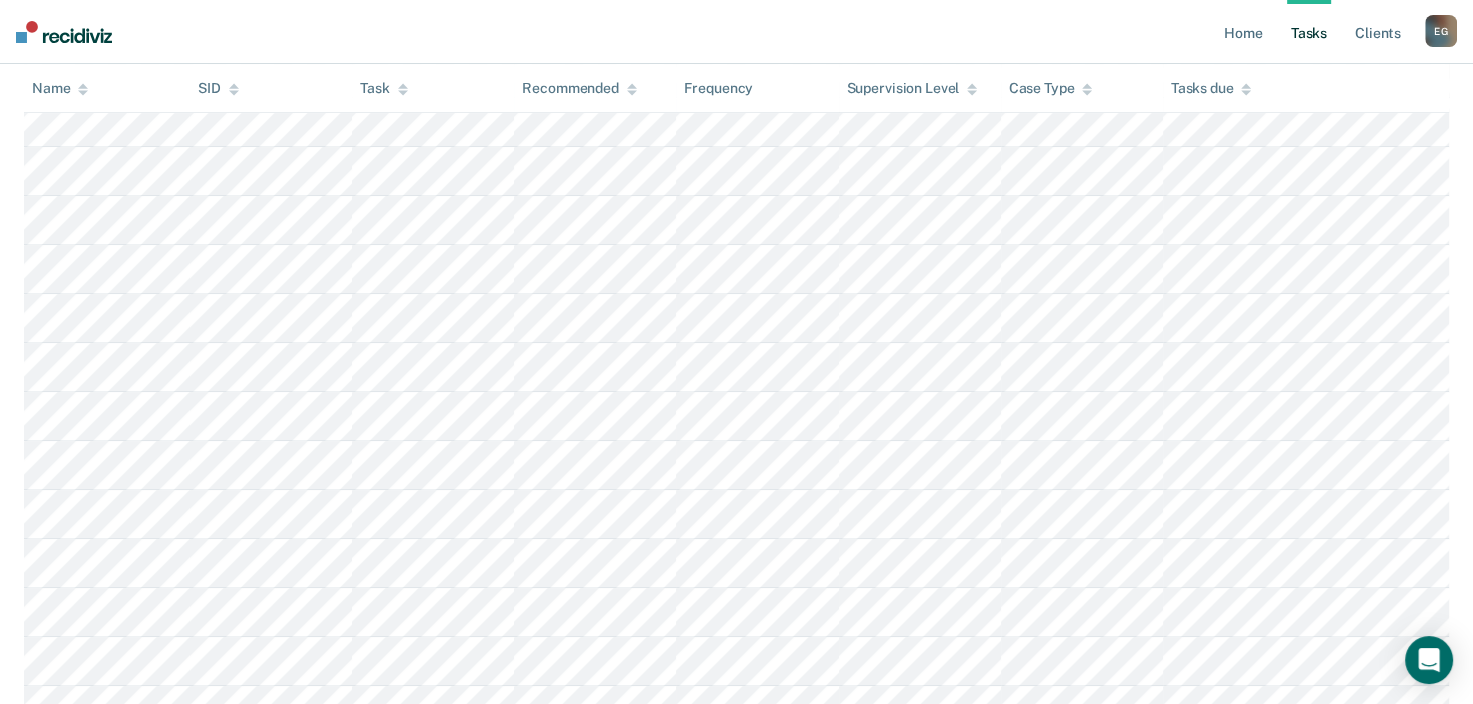 scroll, scrollTop: 8200, scrollLeft: 0, axis: vertical 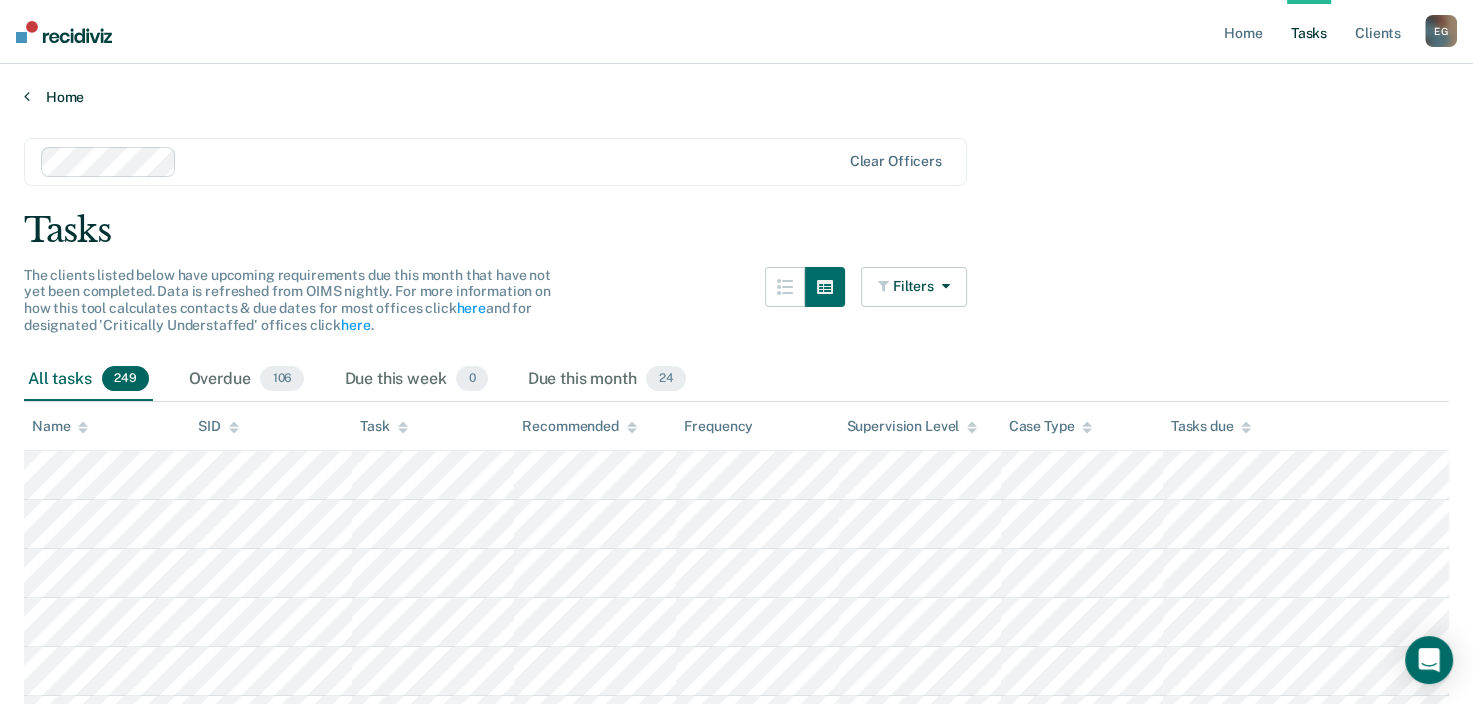 click on "Home" at bounding box center (736, 97) 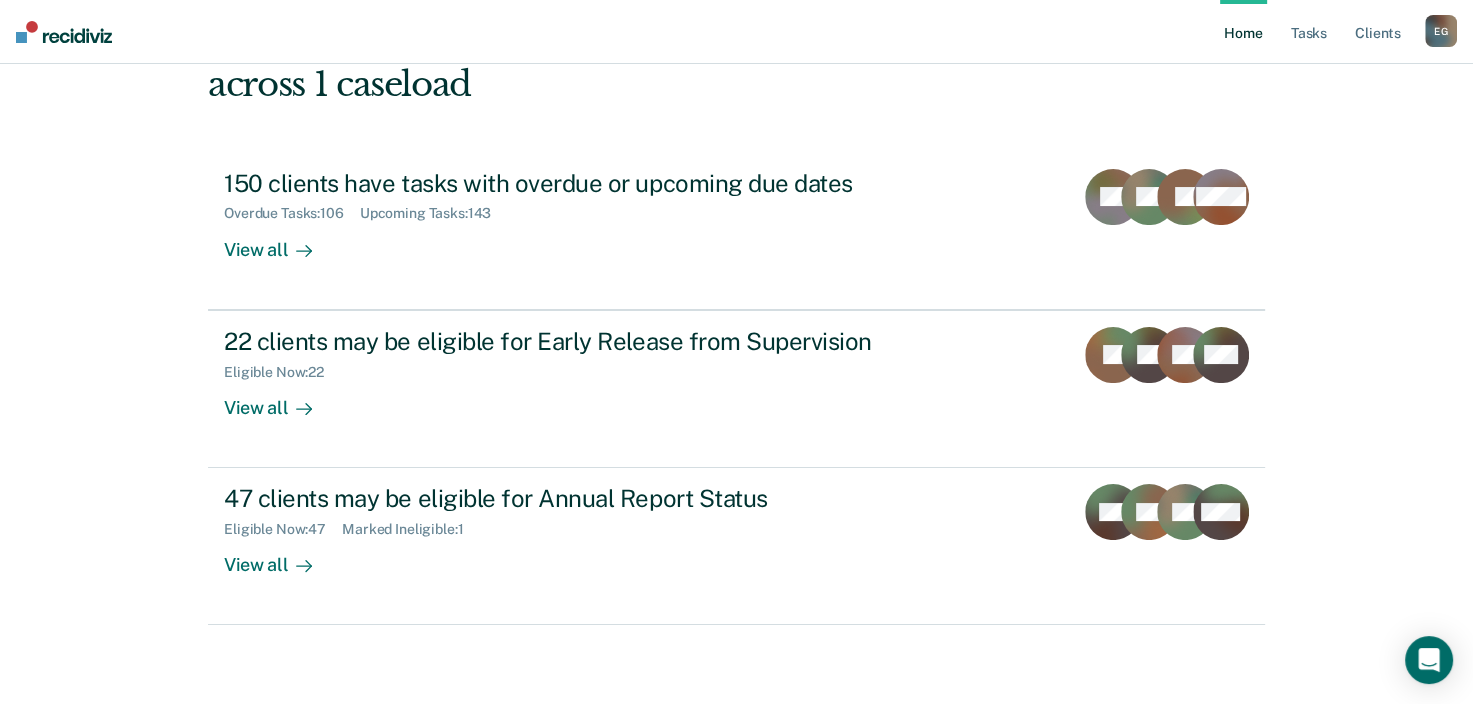 scroll, scrollTop: 45, scrollLeft: 0, axis: vertical 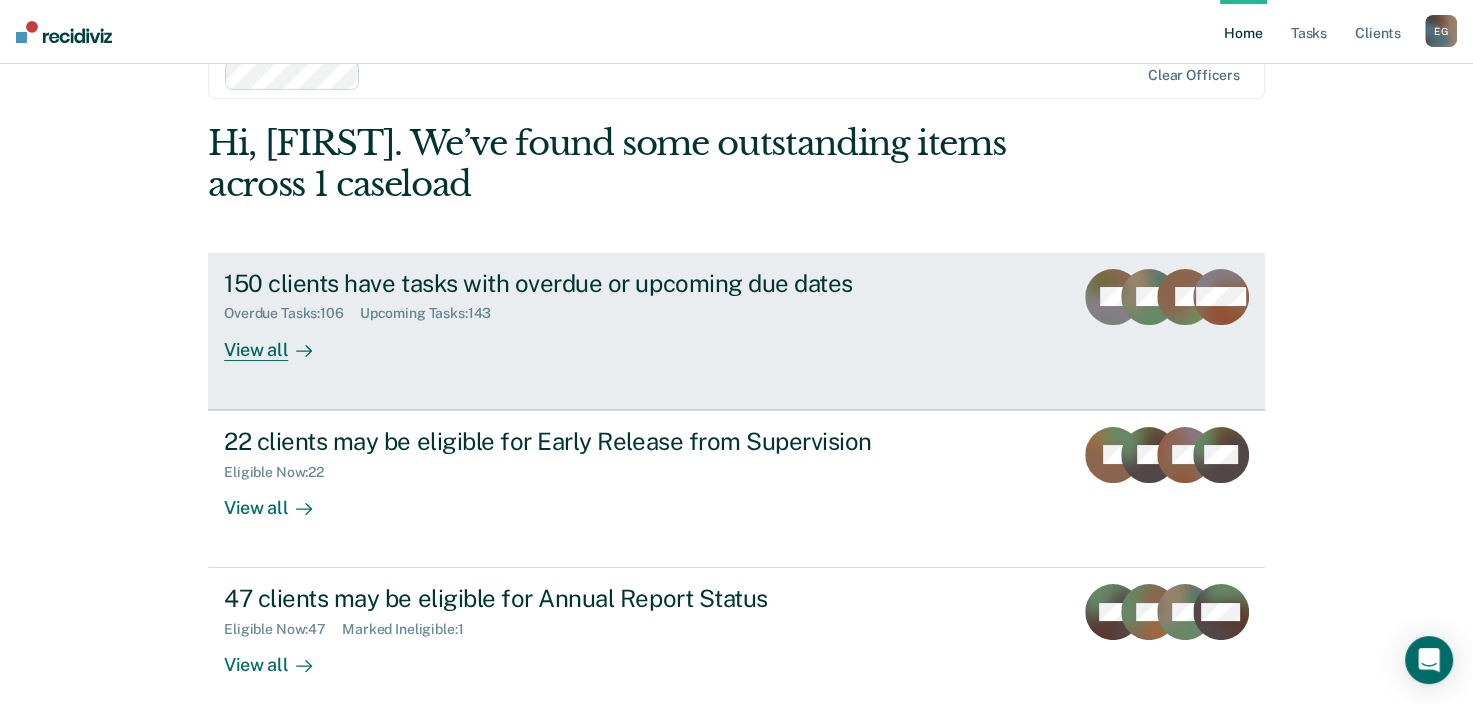 click on "View all" at bounding box center (280, 341) 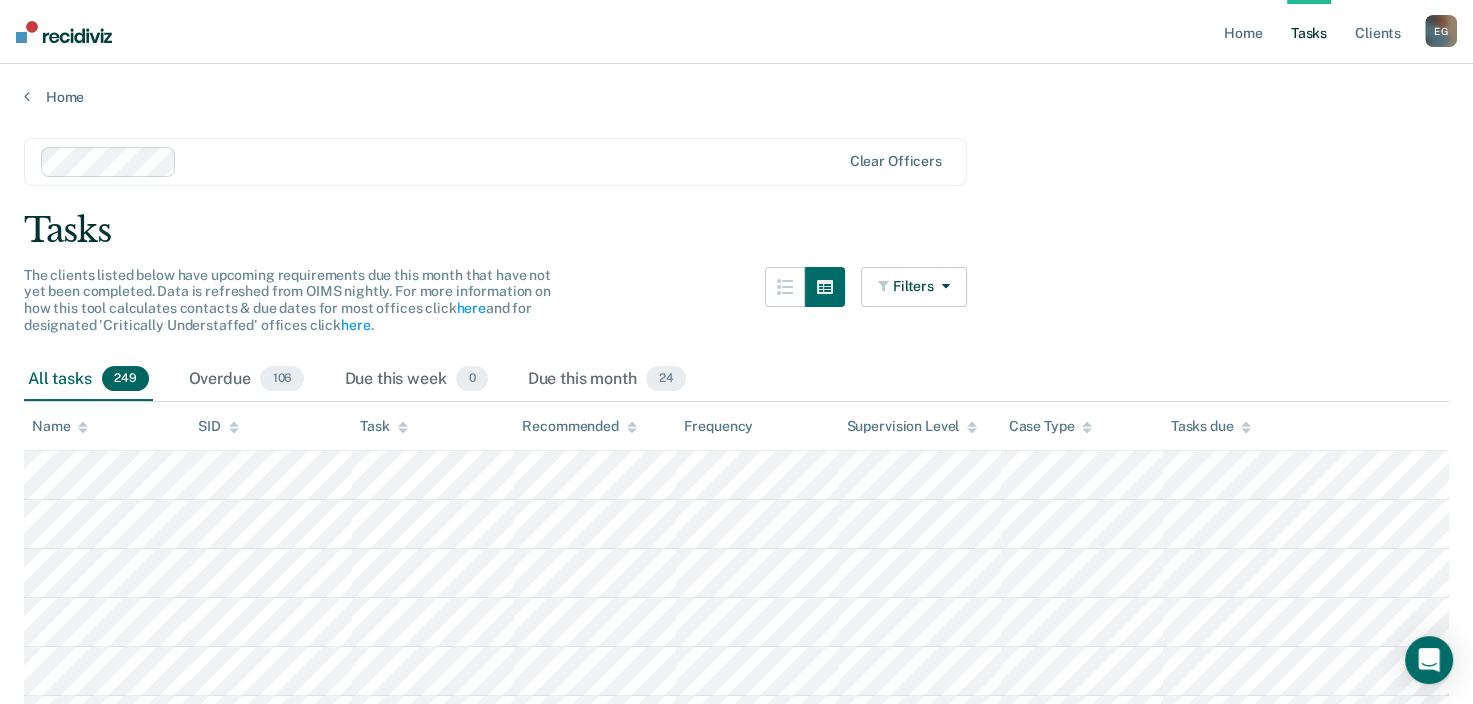 scroll, scrollTop: 200, scrollLeft: 0, axis: vertical 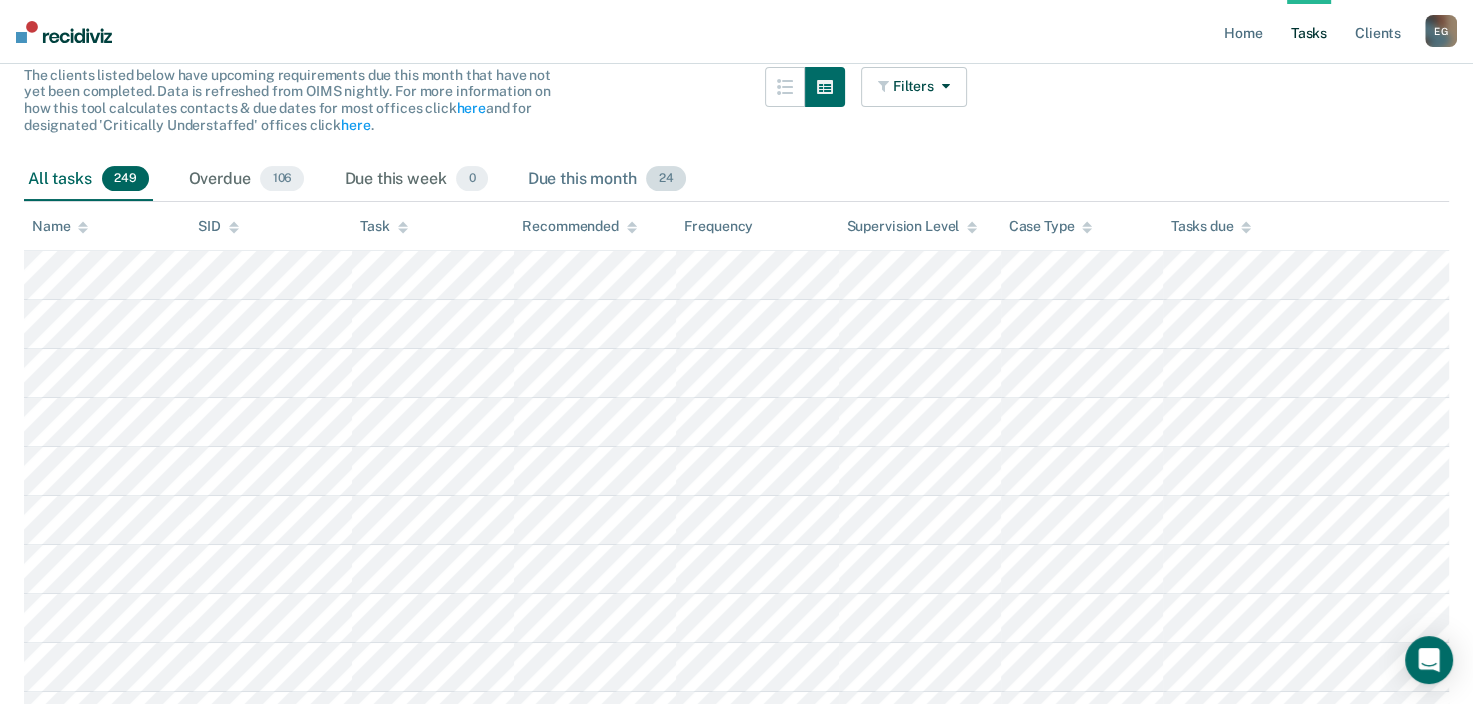 click on "24" at bounding box center (665, 179) 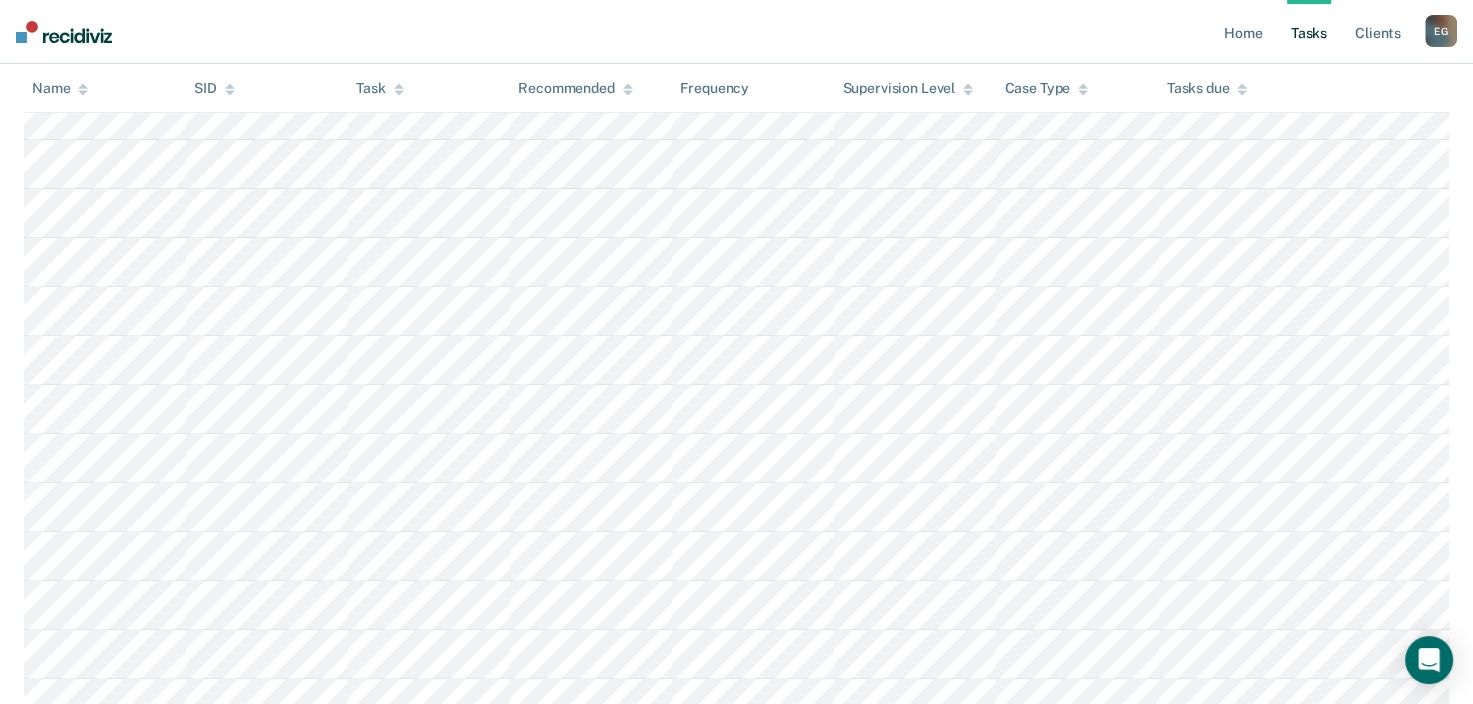 scroll, scrollTop: 700, scrollLeft: 0, axis: vertical 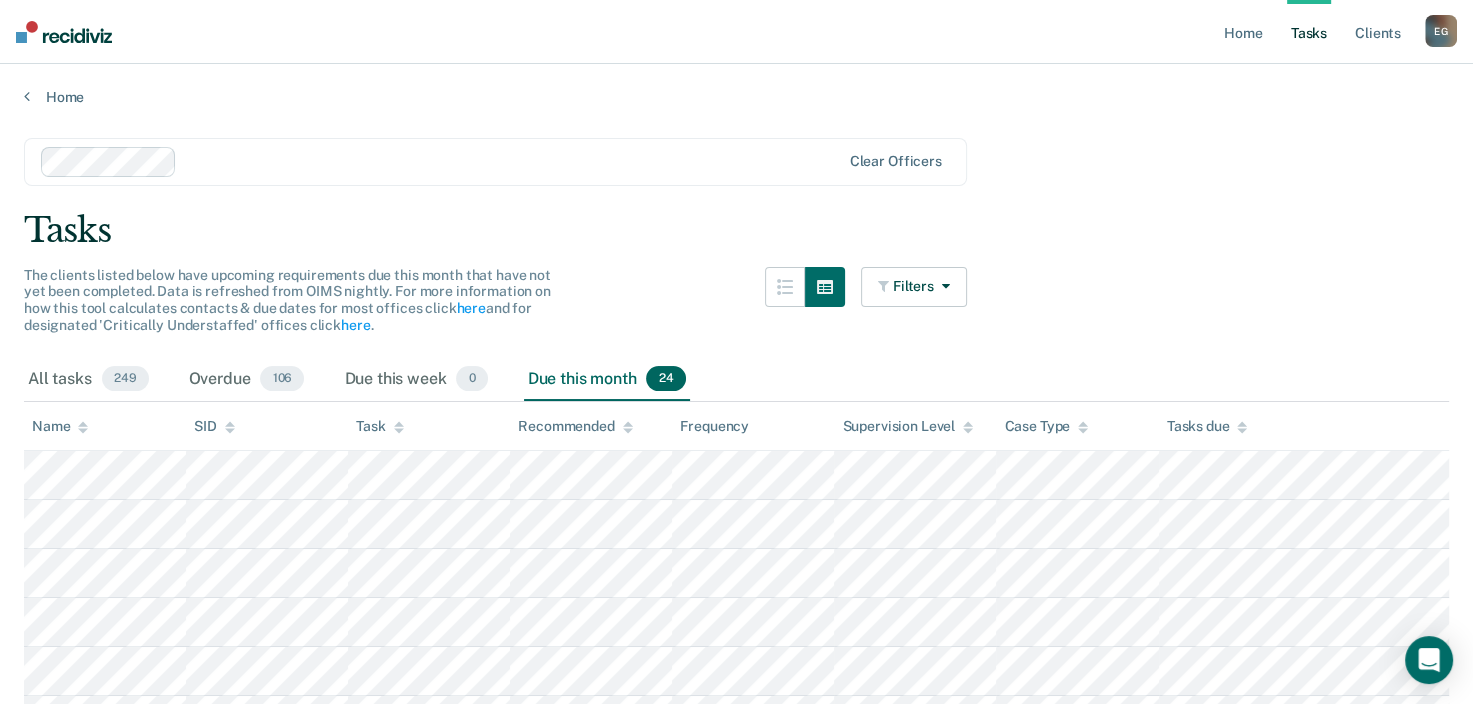 click on "E G" at bounding box center [1441, 31] 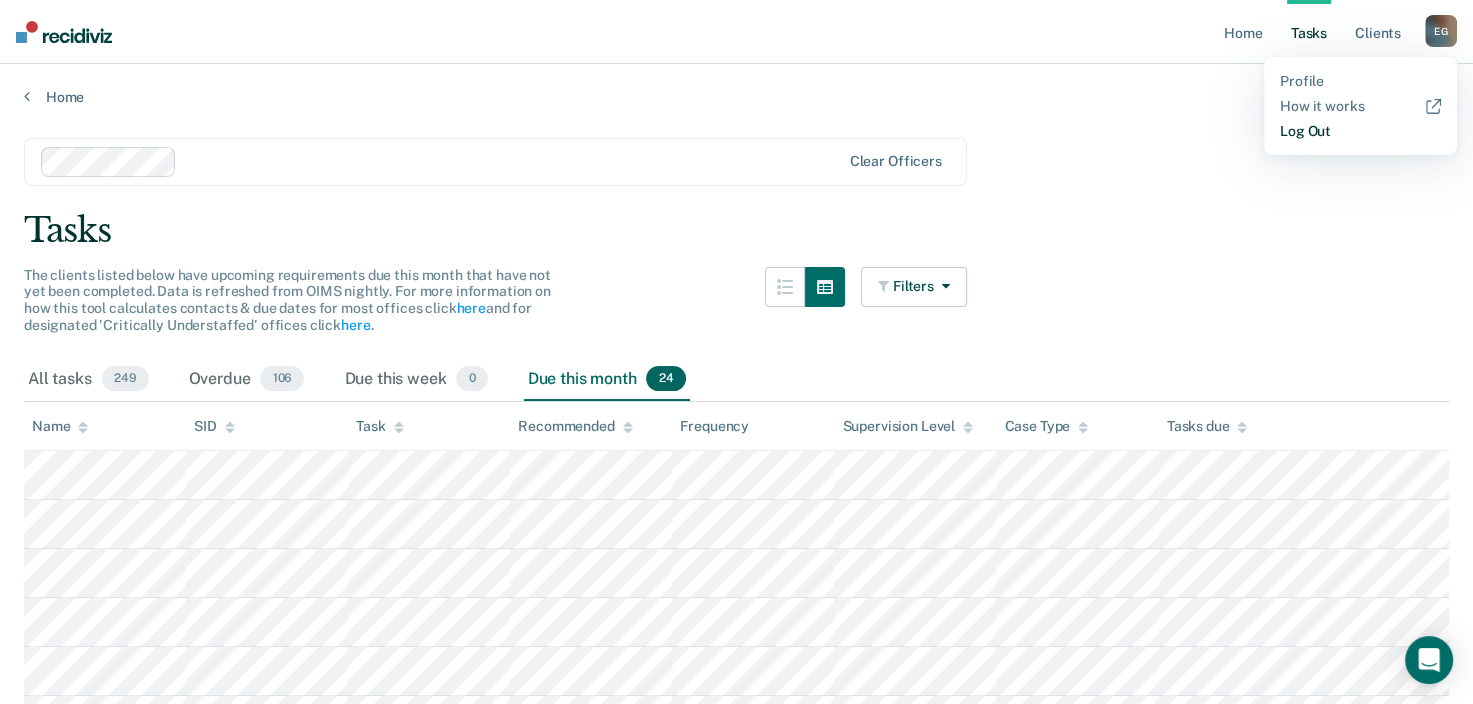 click on "Log Out" at bounding box center (1360, 131) 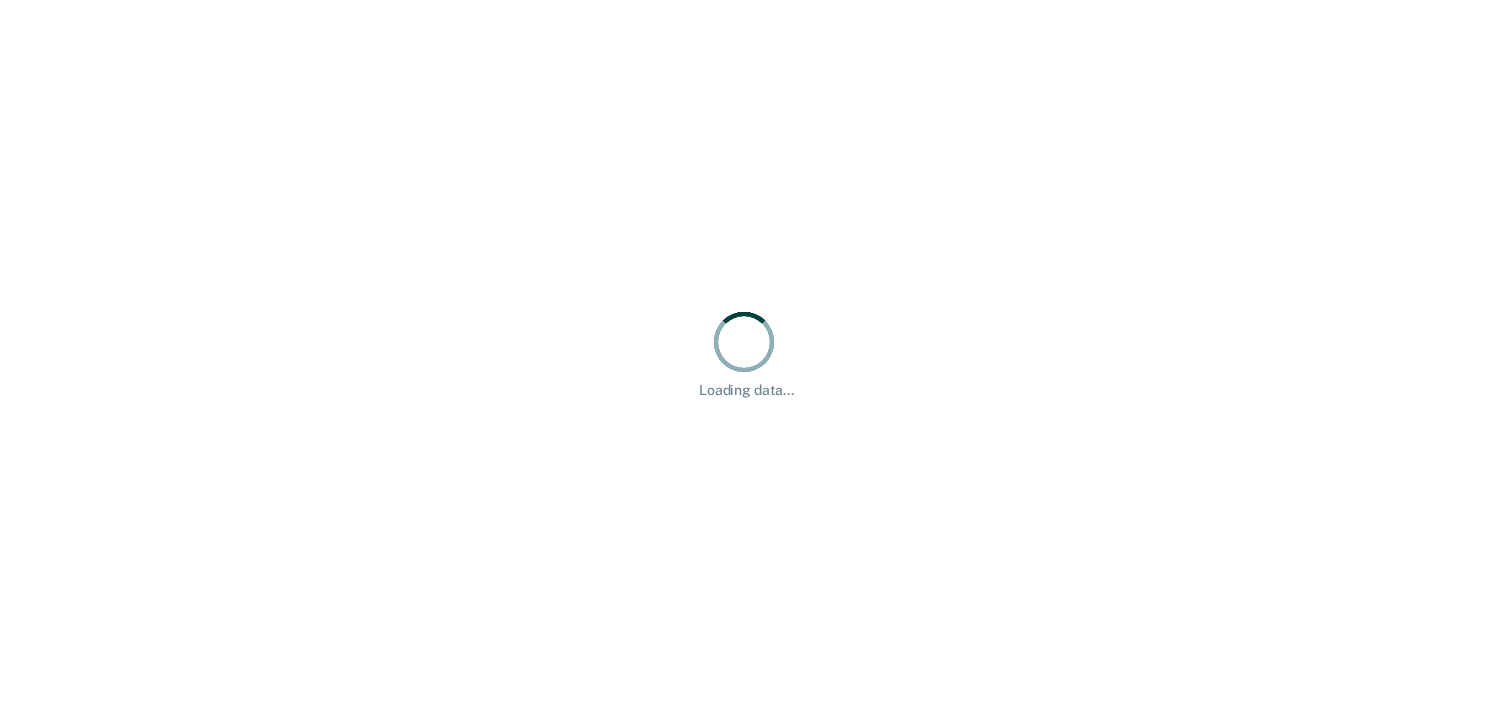 scroll, scrollTop: 0, scrollLeft: 0, axis: both 